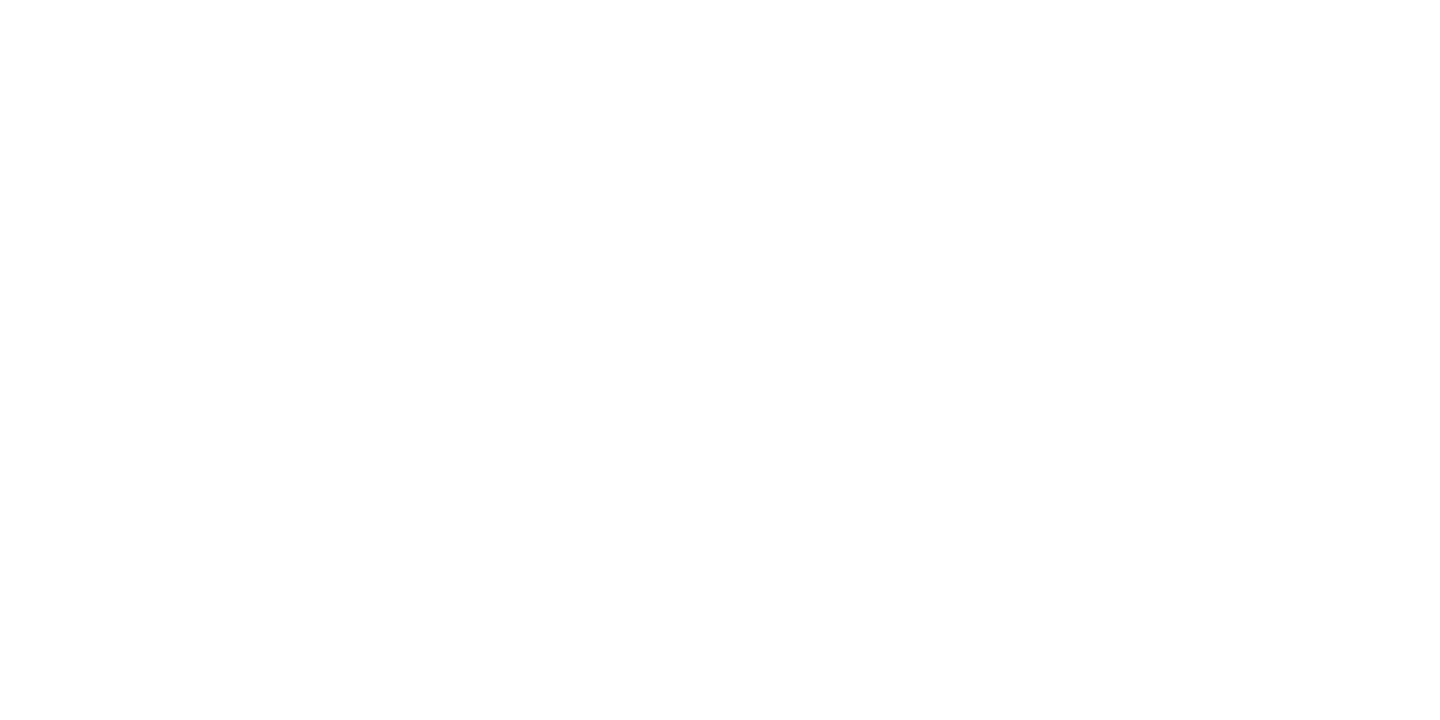 scroll, scrollTop: 0, scrollLeft: 0, axis: both 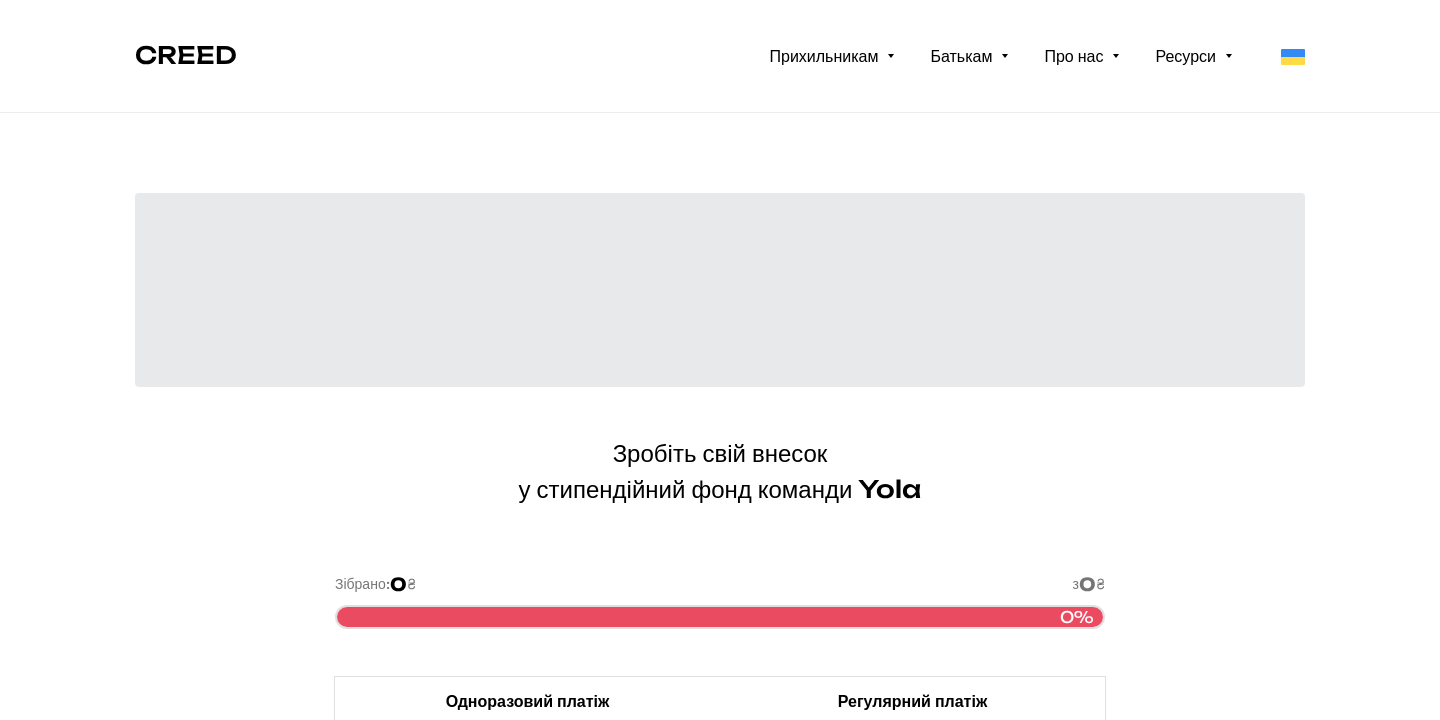 type 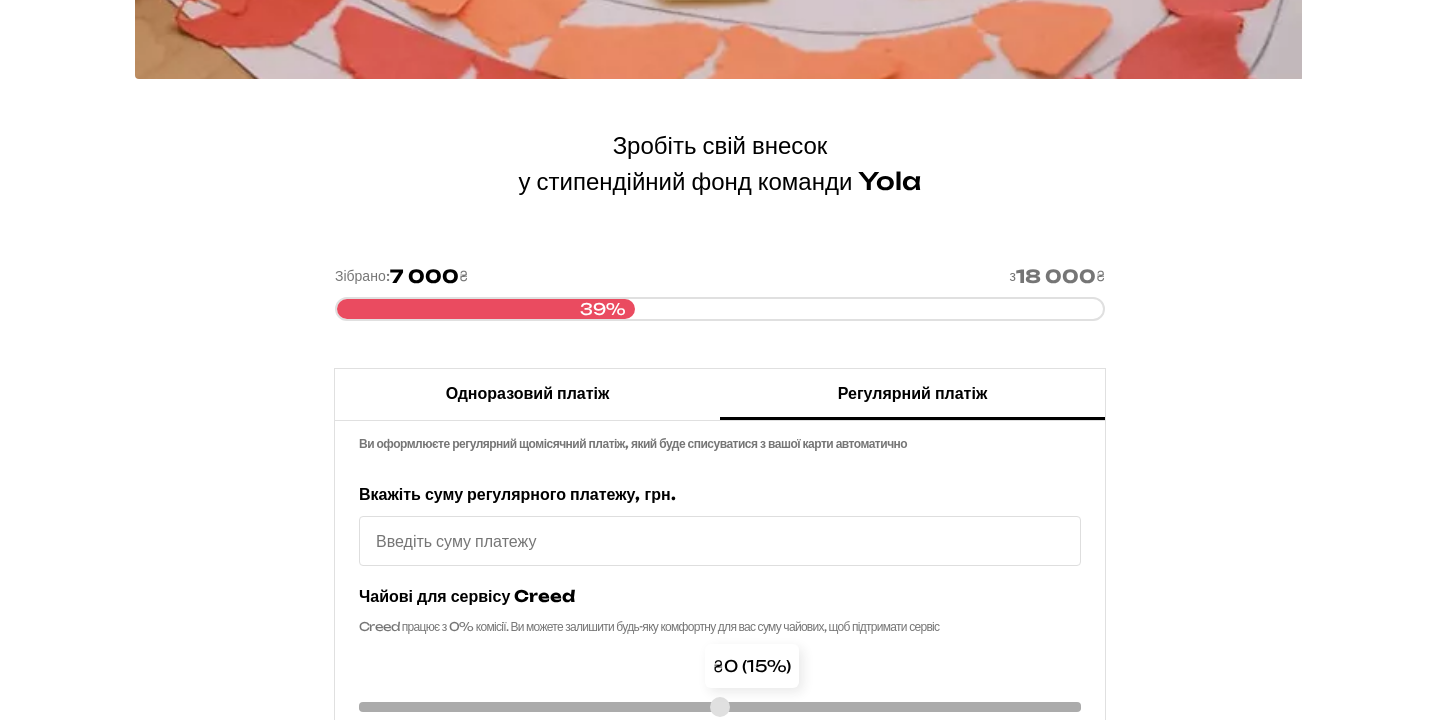 scroll, scrollTop: 288, scrollLeft: 0, axis: vertical 